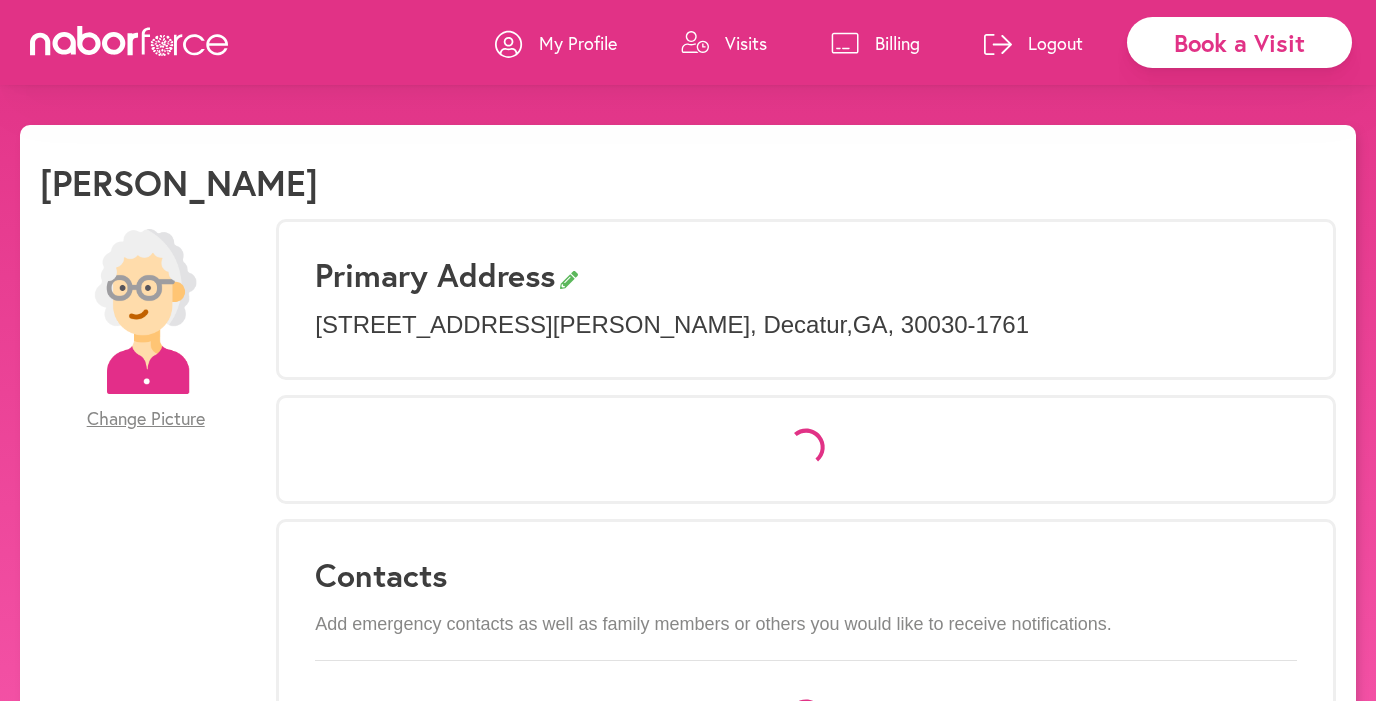 scroll, scrollTop: 0, scrollLeft: 0, axis: both 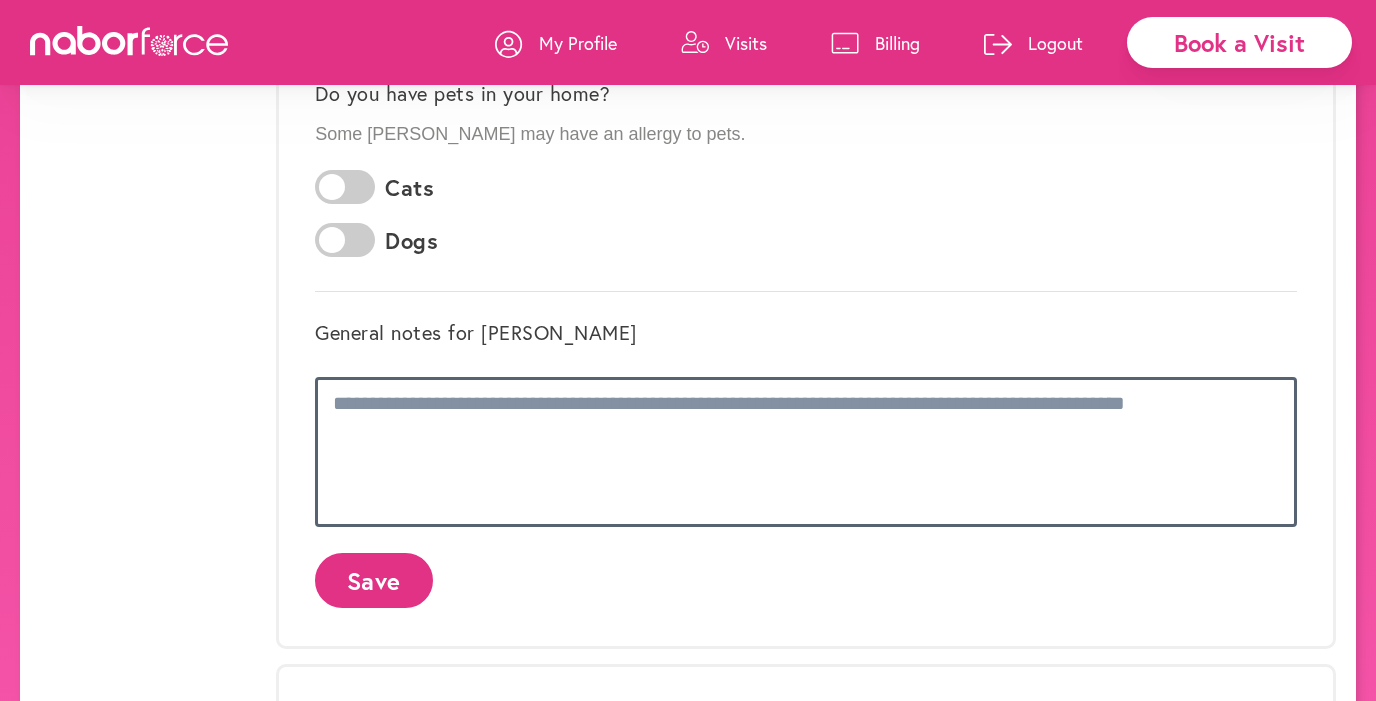 click at bounding box center (806, 452) 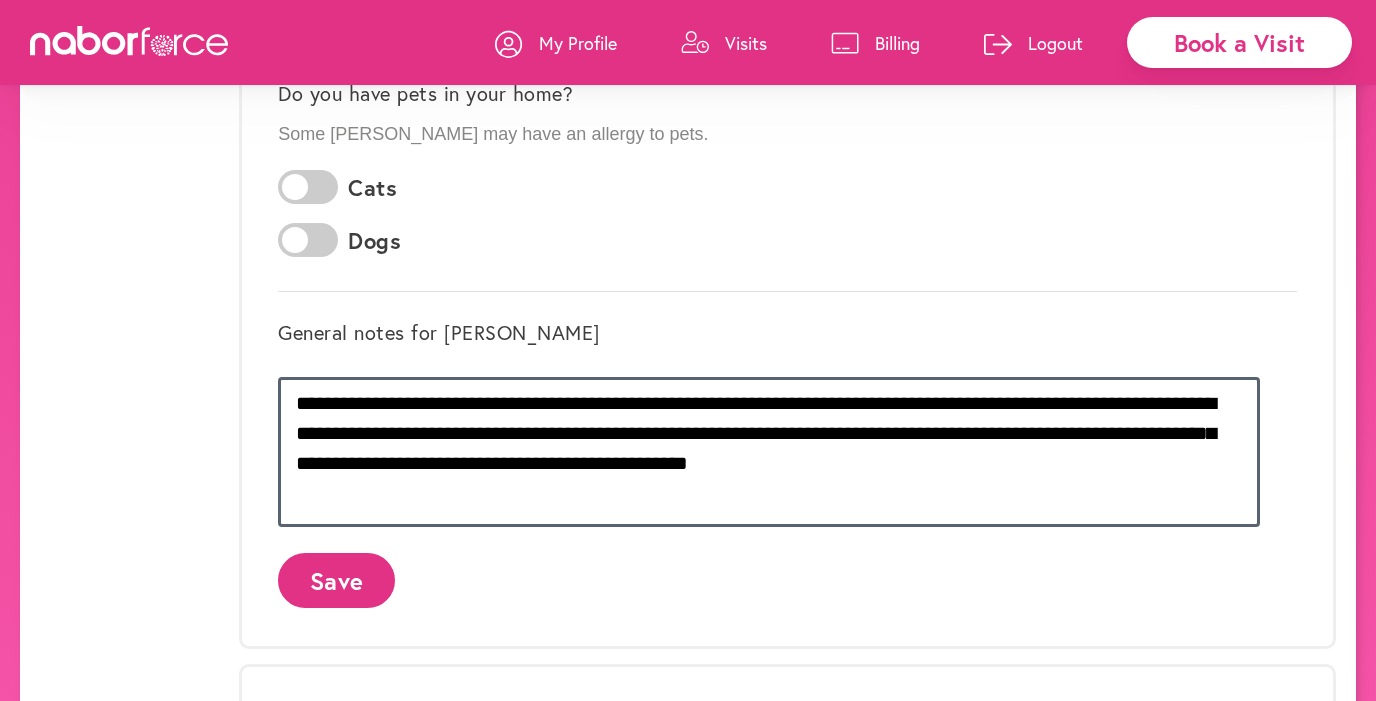 drag, startPoint x: 911, startPoint y: 431, endPoint x: 916, endPoint y: 476, distance: 45.276924 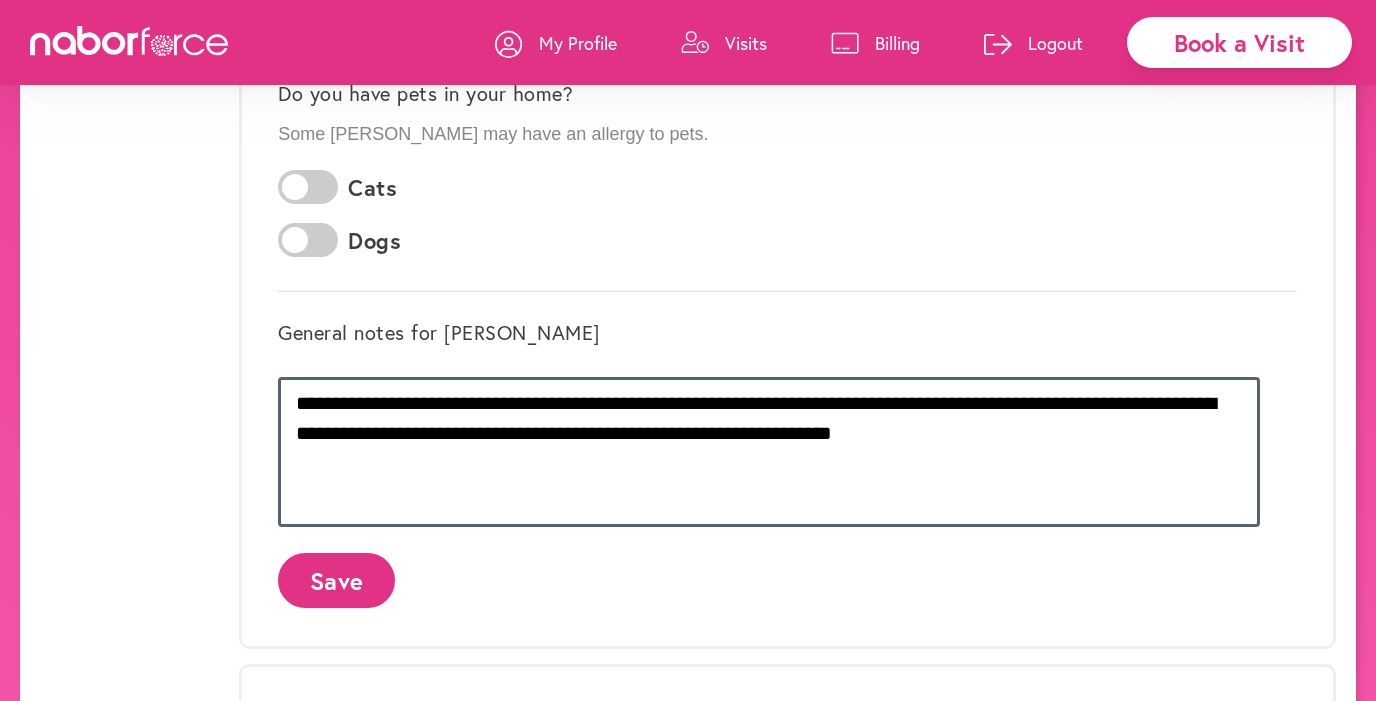 type on "**********" 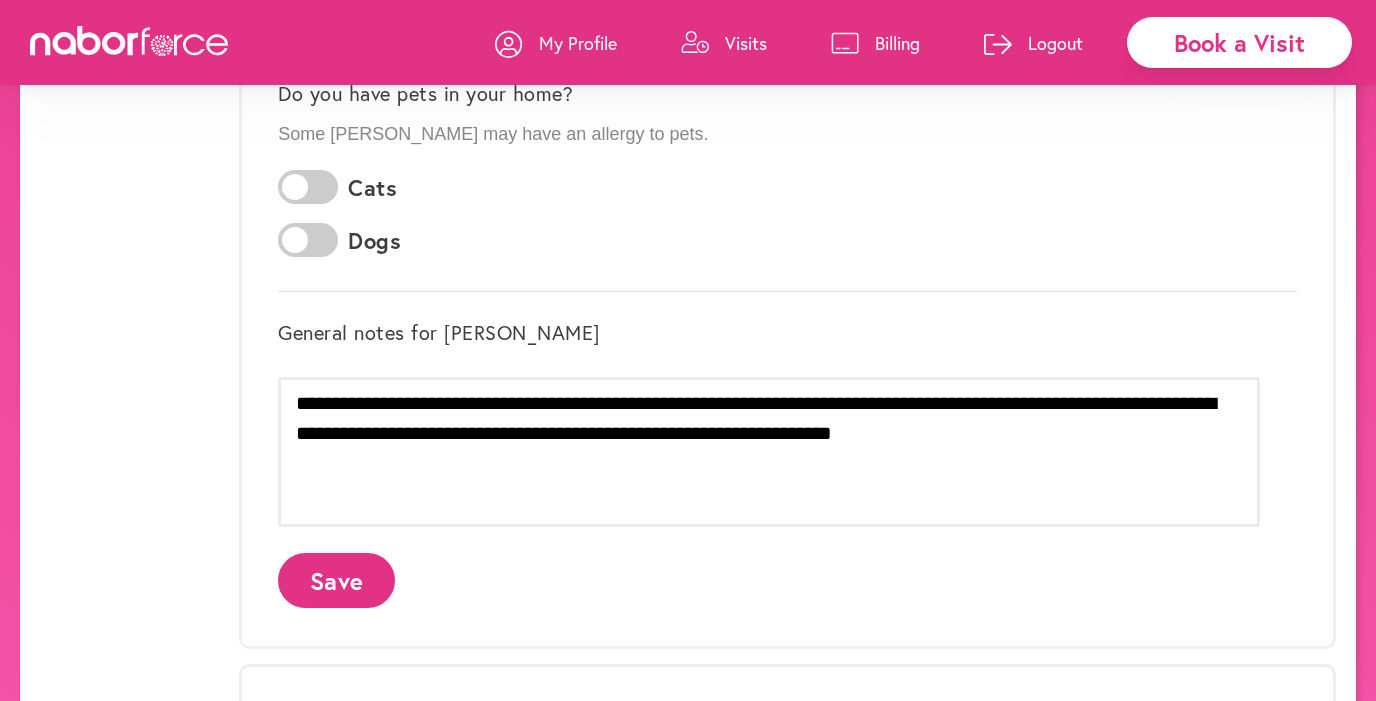 click on "Save" 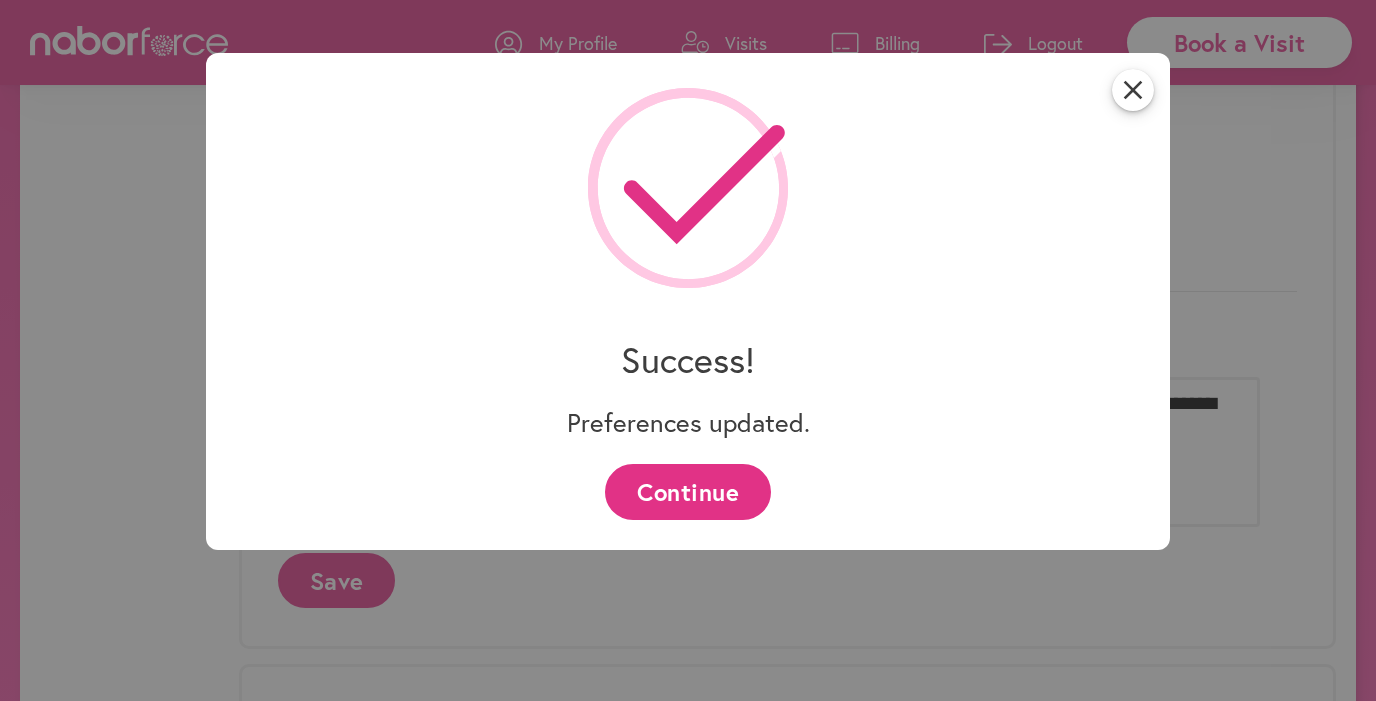 scroll, scrollTop: 0, scrollLeft: 0, axis: both 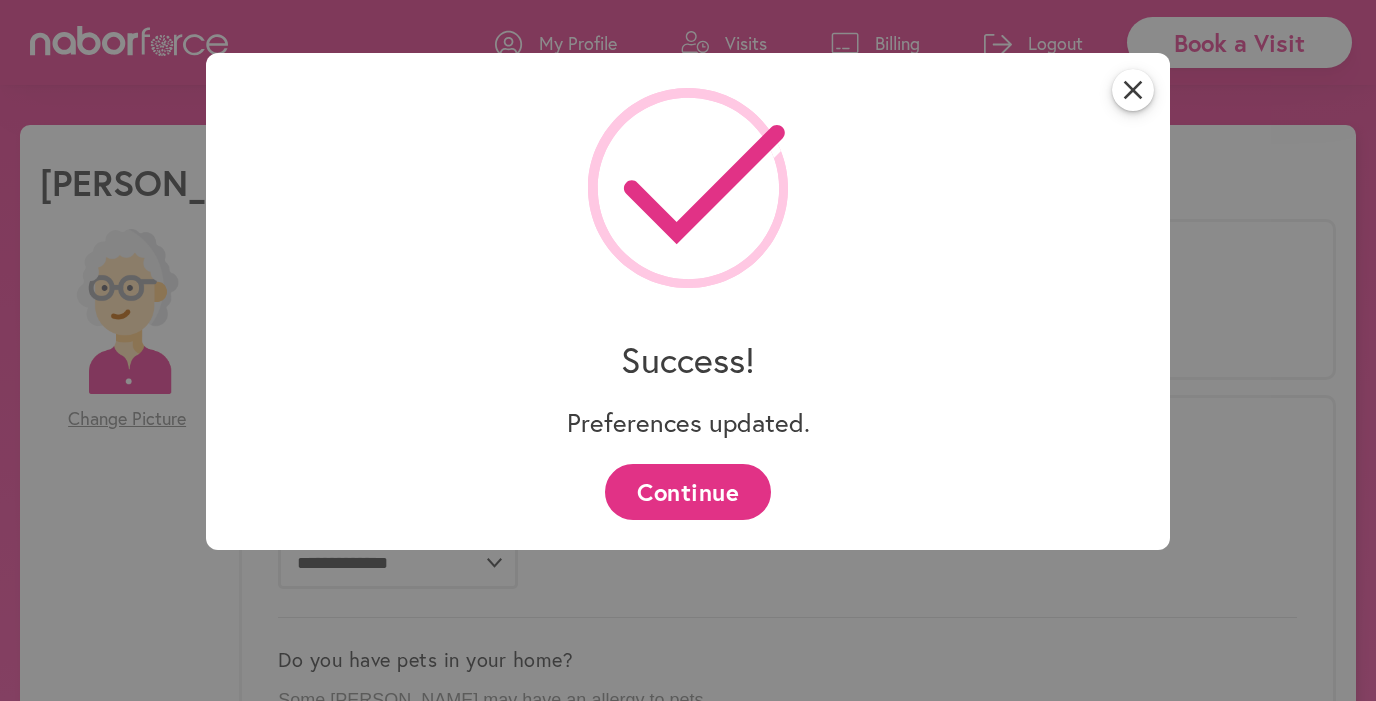 click on "Continue" at bounding box center [687, 491] 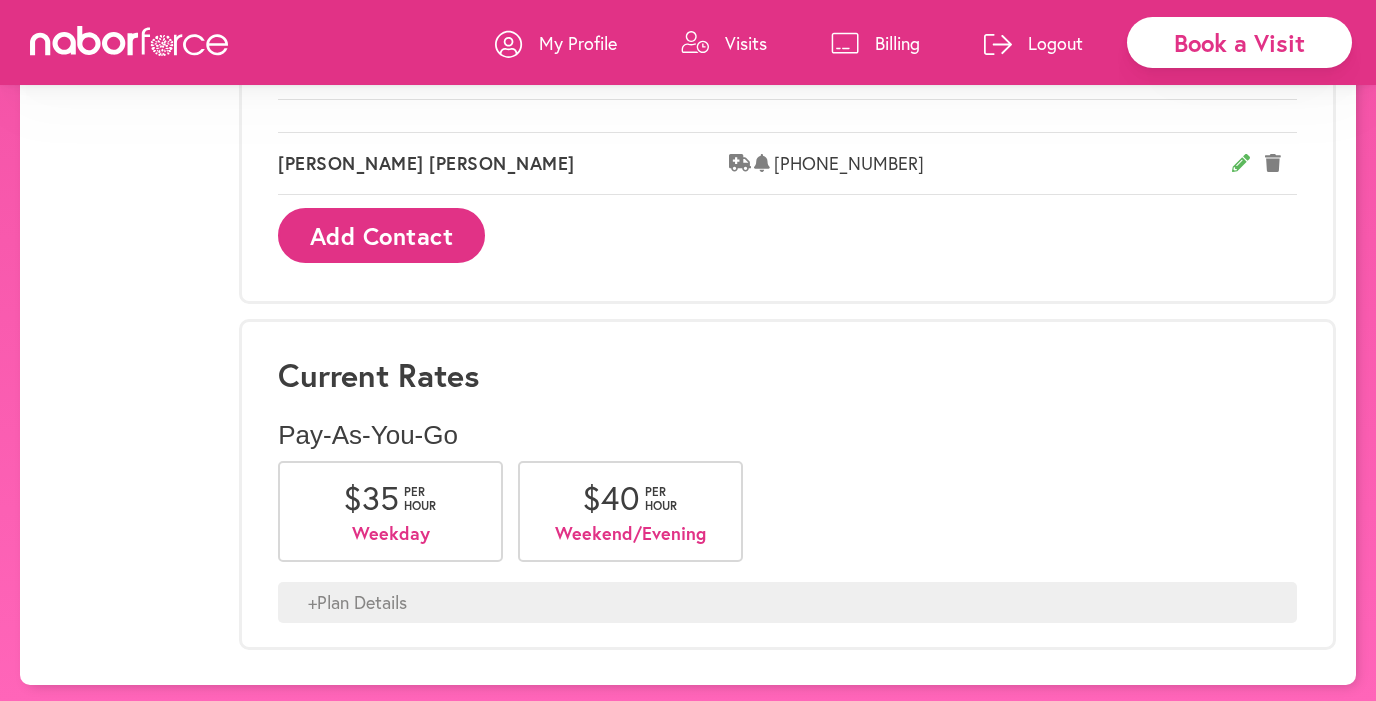 scroll, scrollTop: 1276, scrollLeft: 0, axis: vertical 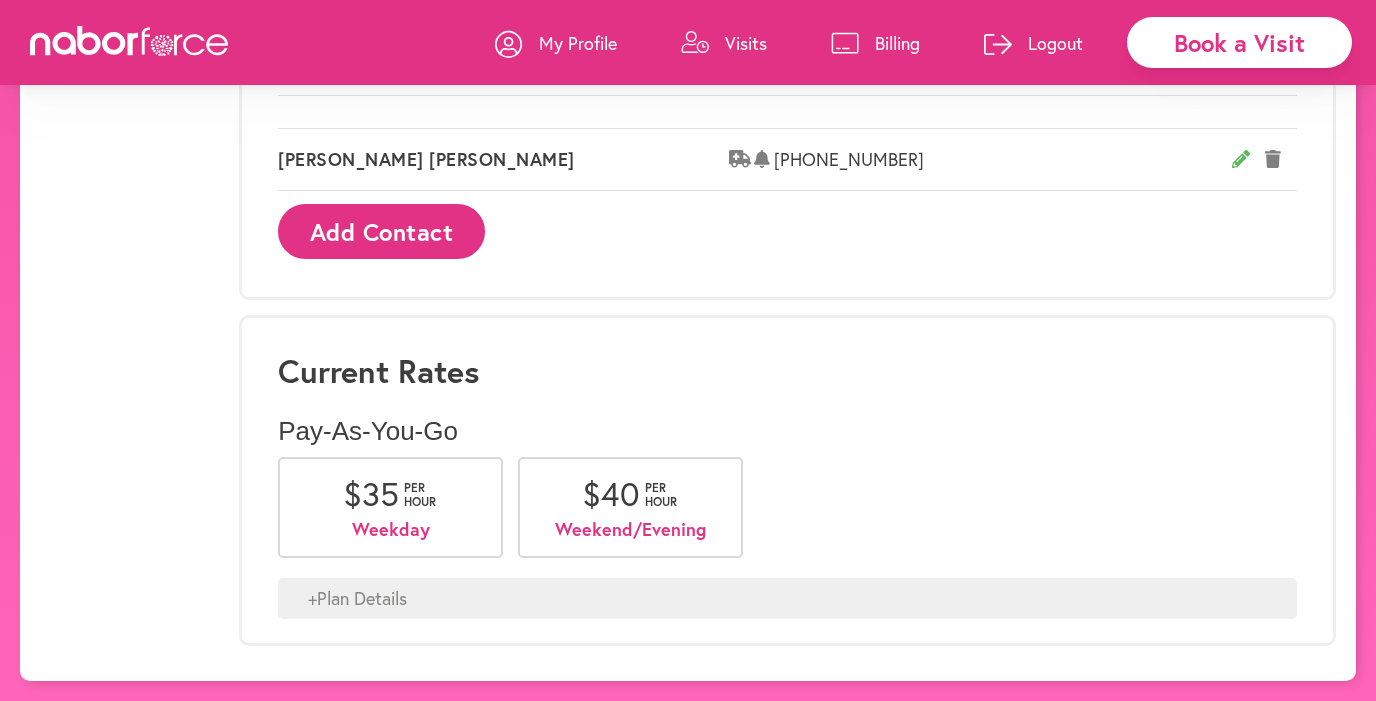 click on "+  Plan Details" at bounding box center (787, 599) 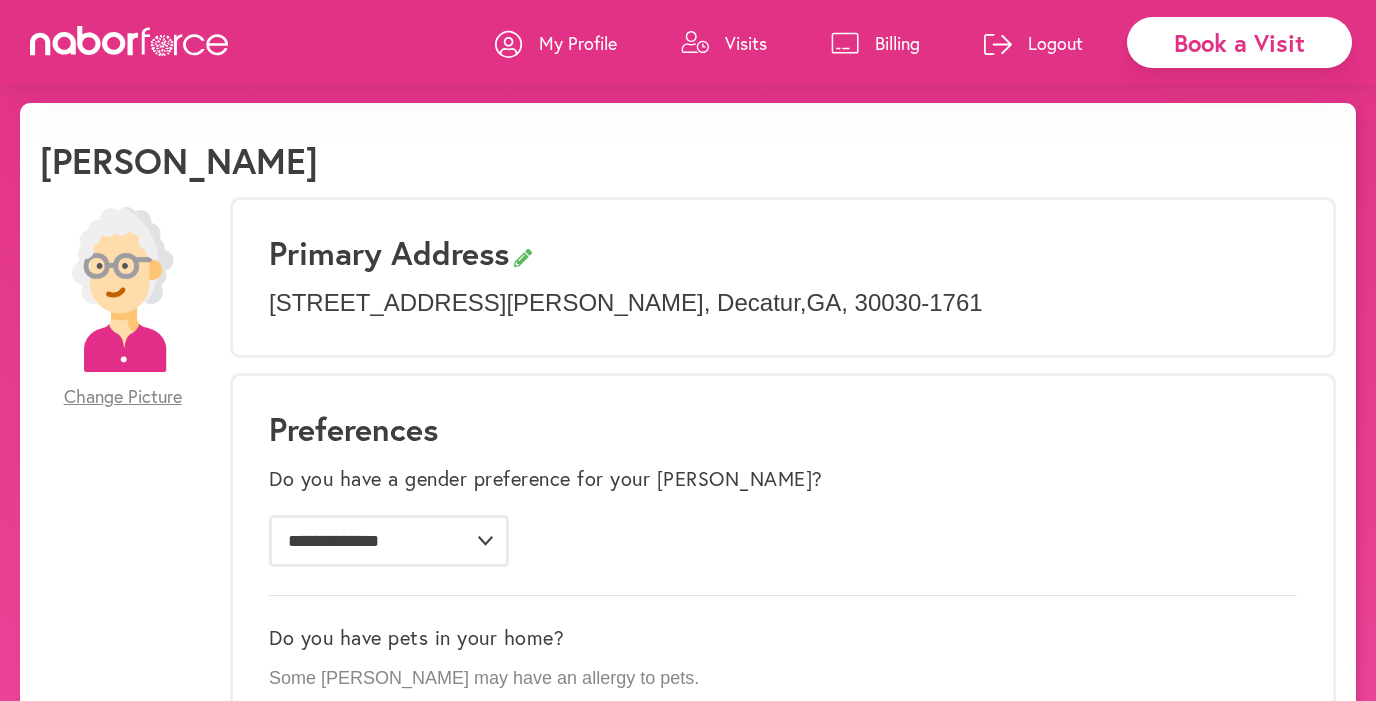 scroll, scrollTop: 0, scrollLeft: 0, axis: both 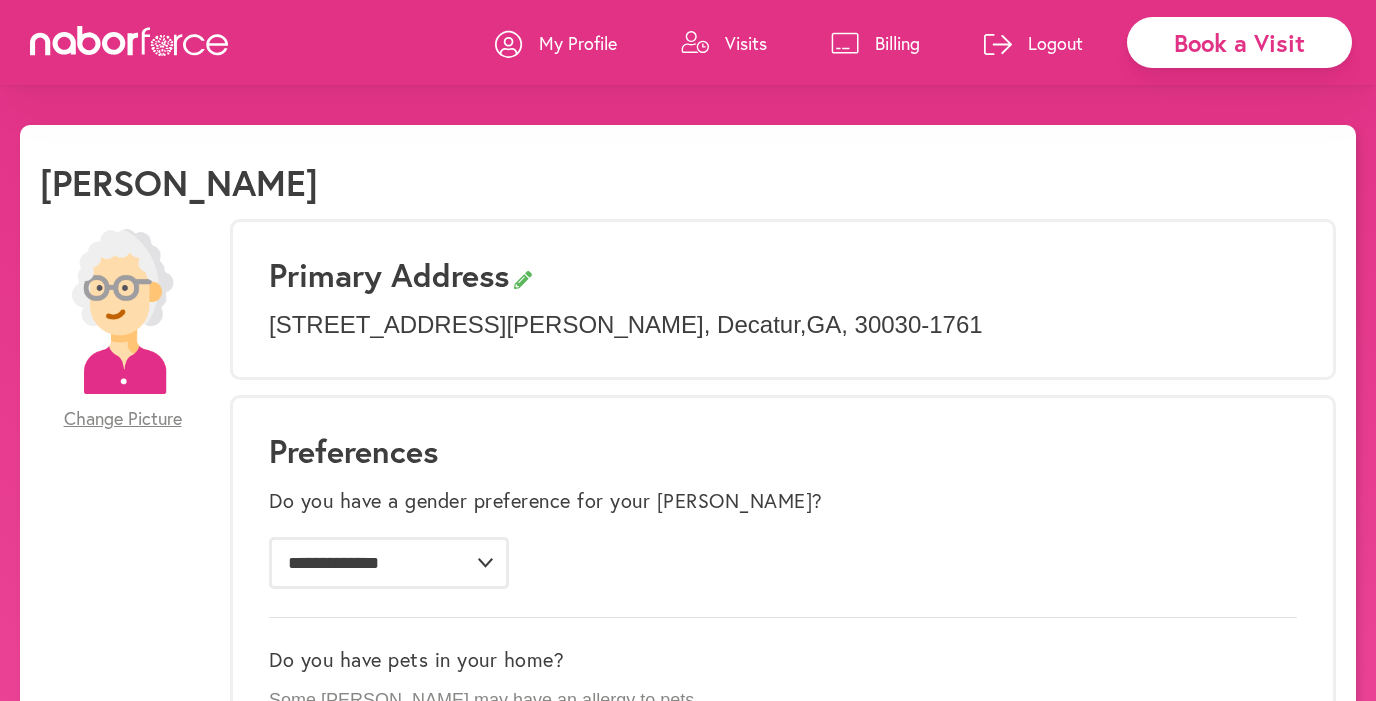 click on "Visits" at bounding box center (746, 43) 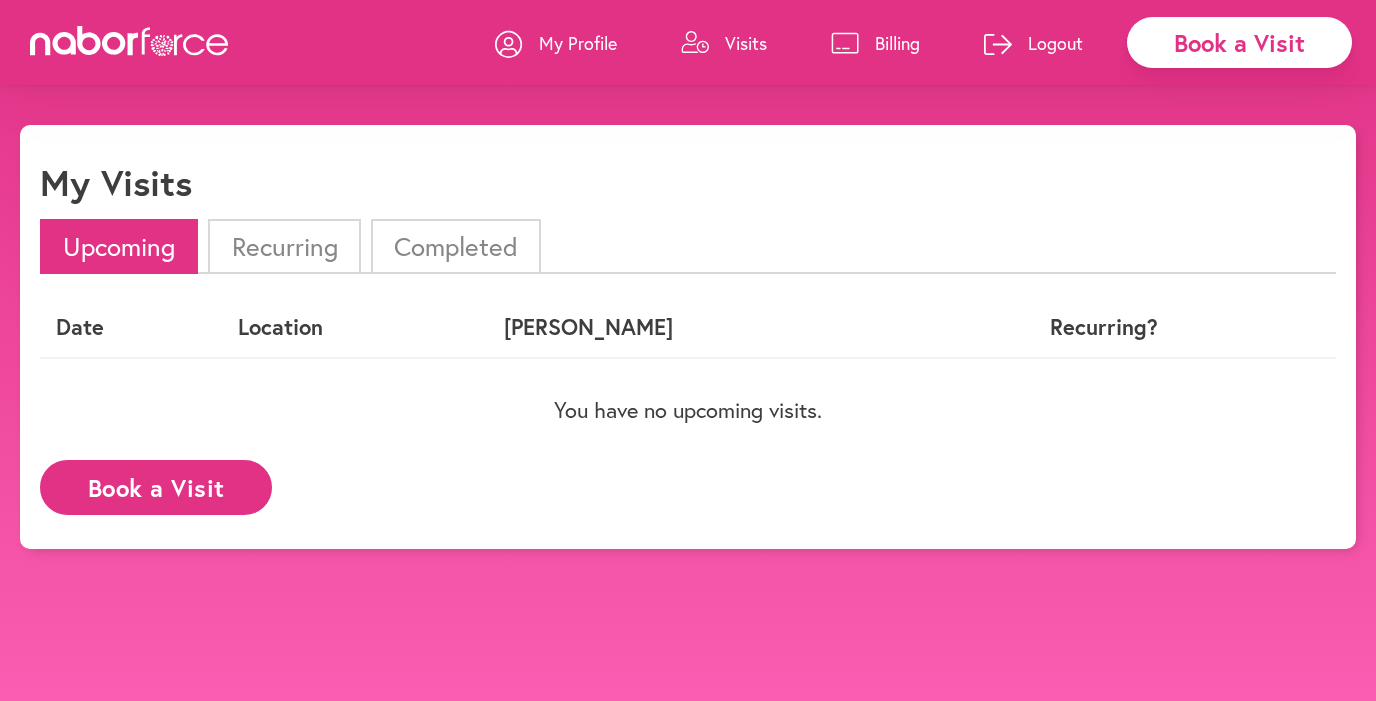 click on "Book a Visit" at bounding box center [156, 487] 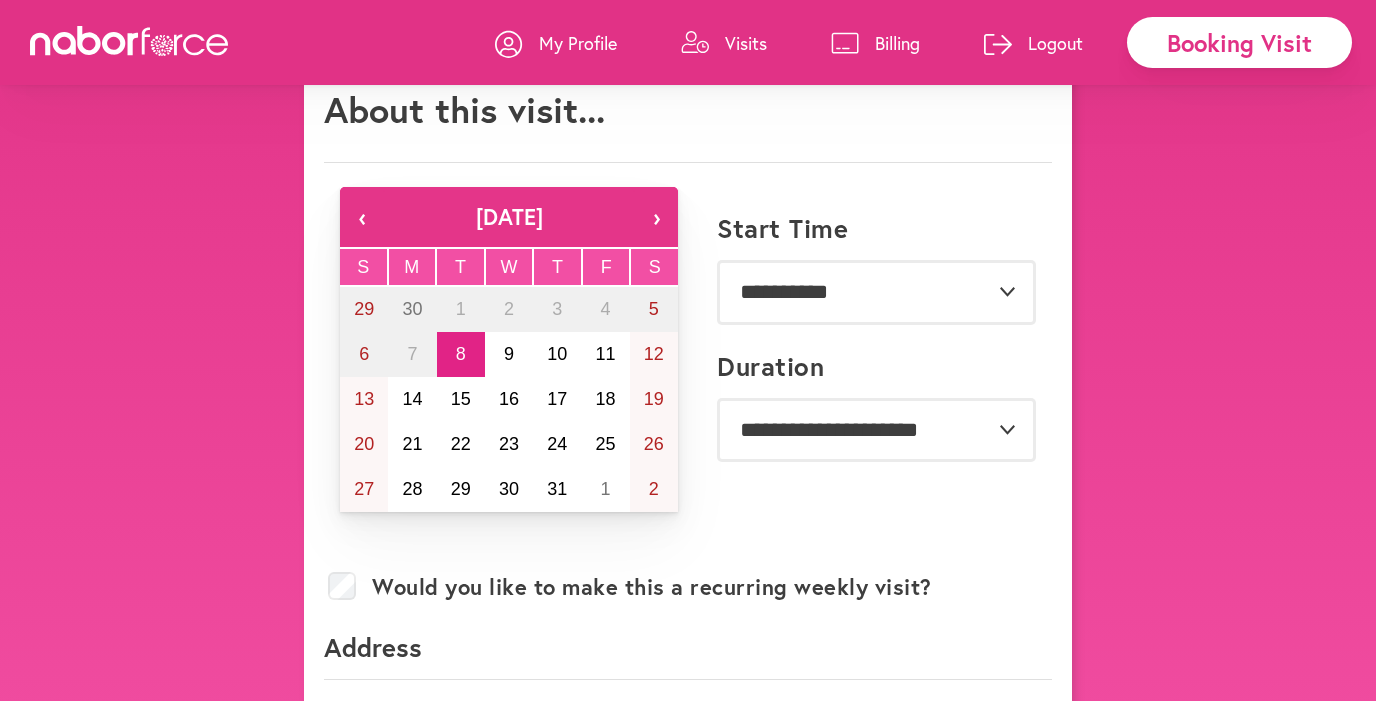 scroll, scrollTop: 0, scrollLeft: 0, axis: both 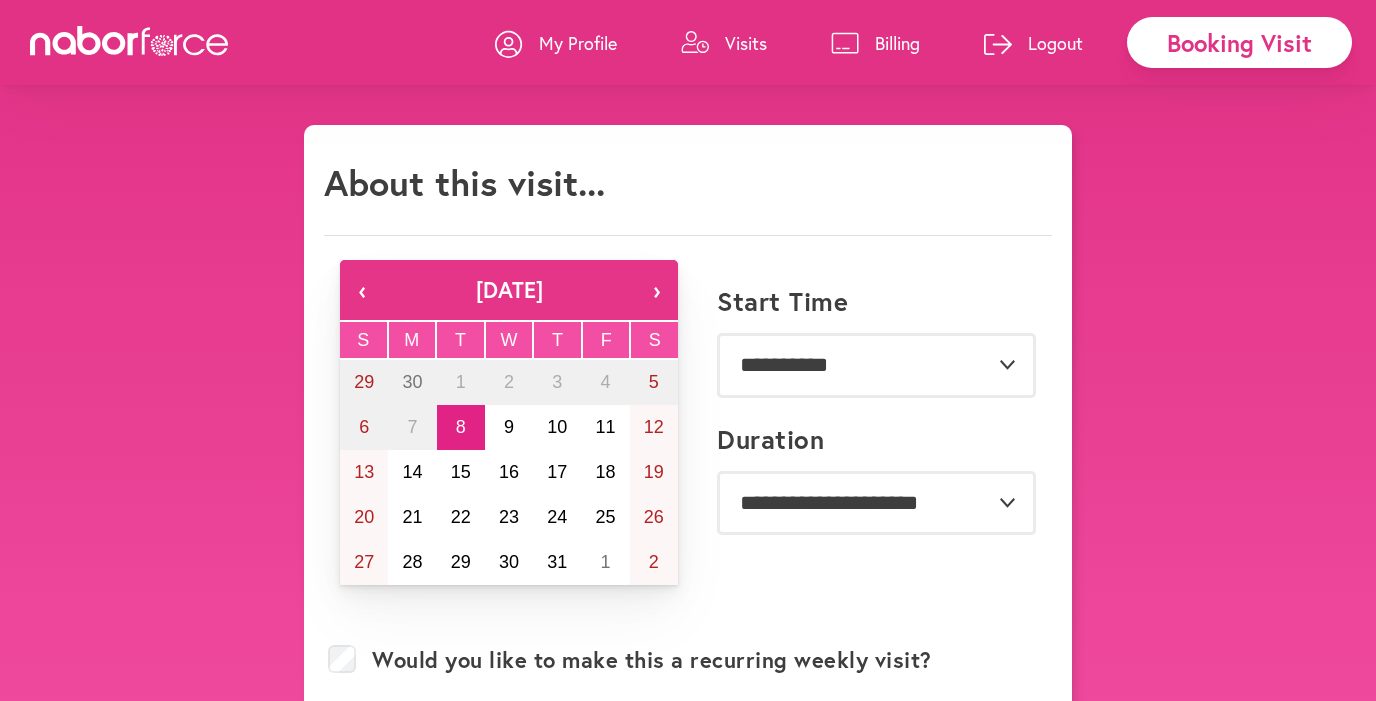click on "Billing" at bounding box center [897, 43] 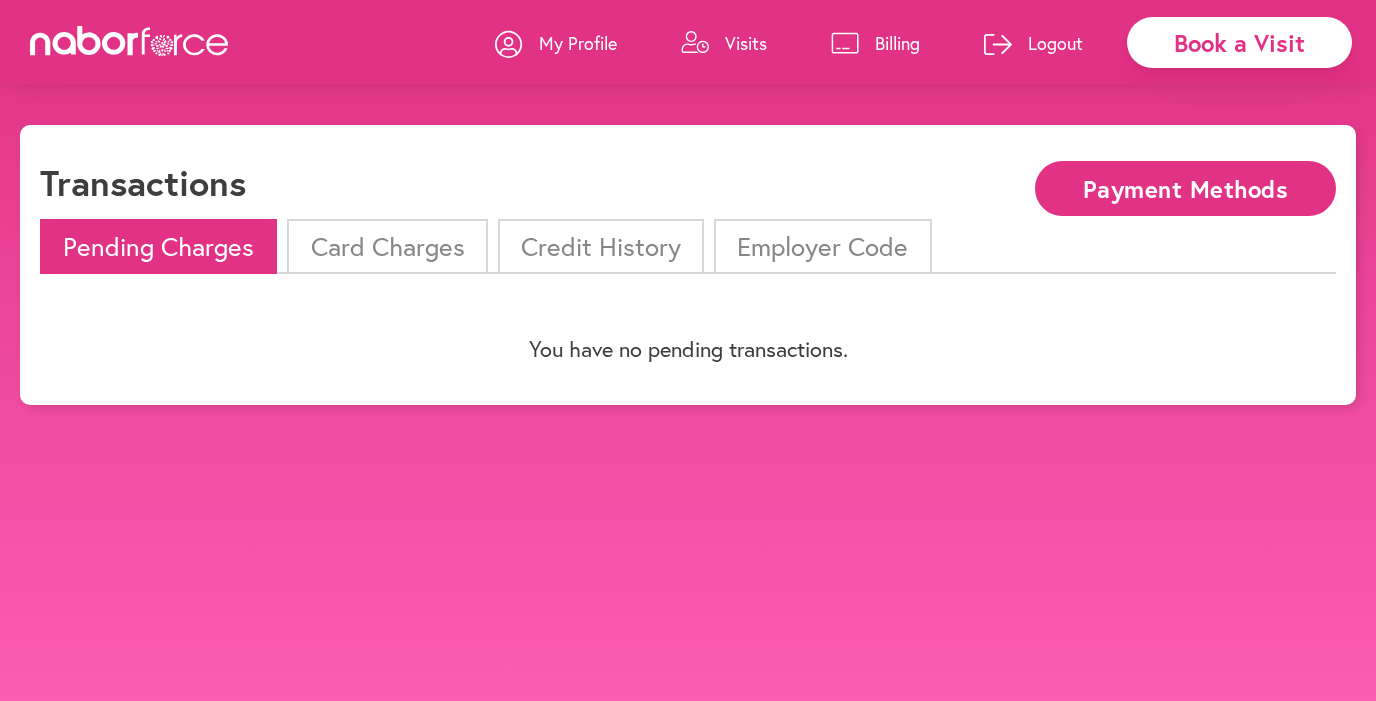 click on "Credit History" at bounding box center (601, 246) 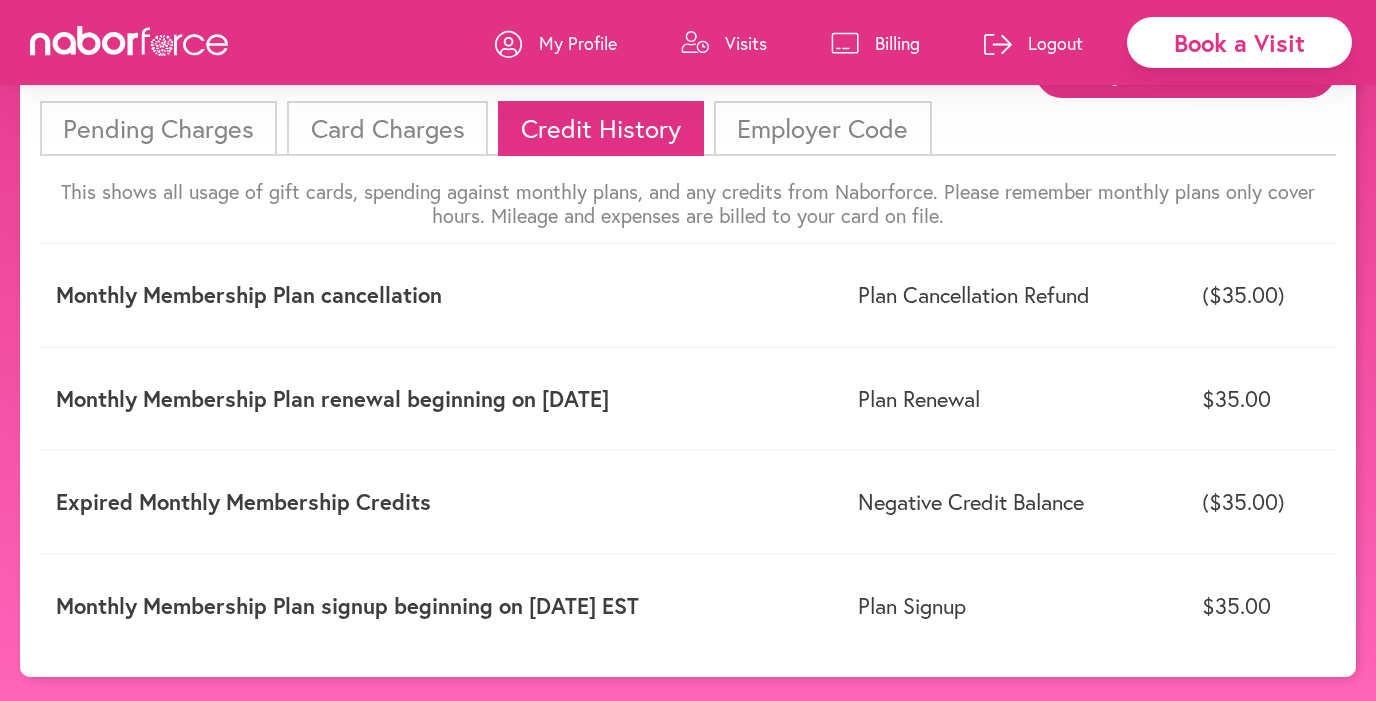 scroll, scrollTop: 125, scrollLeft: 0, axis: vertical 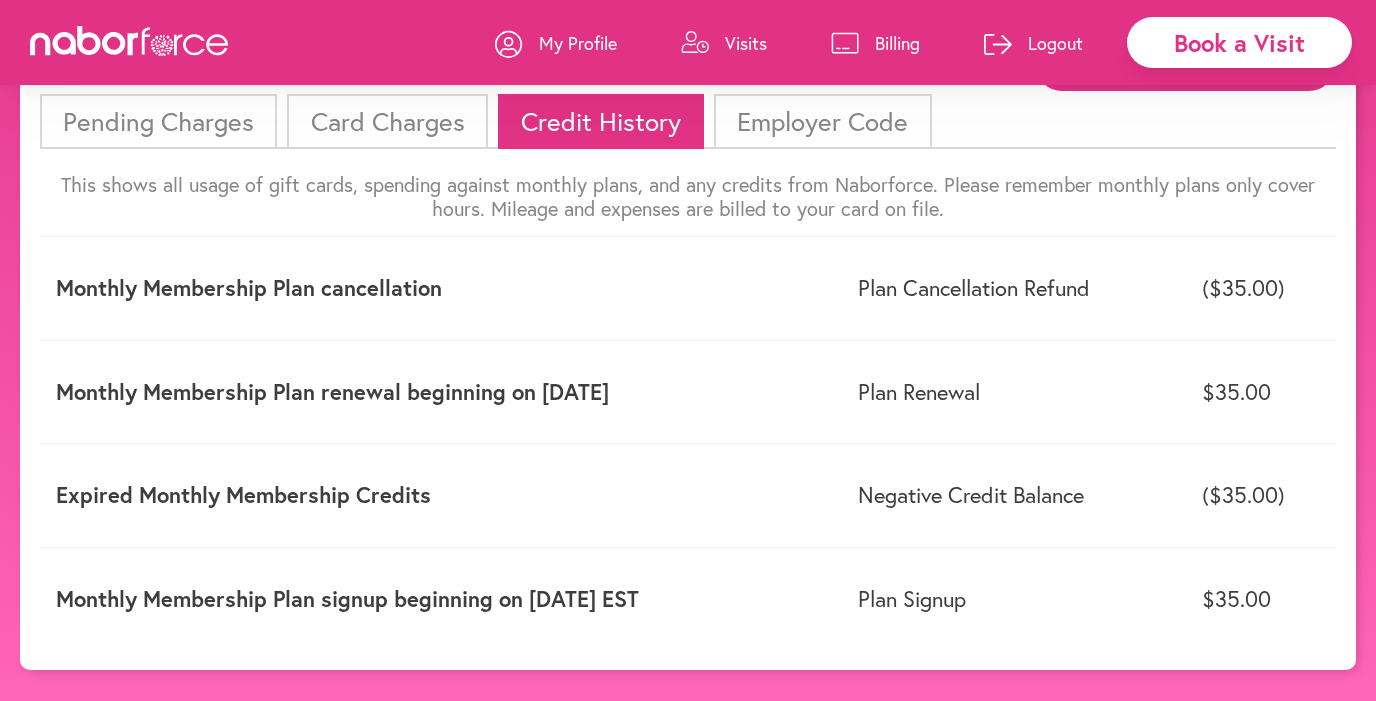 click on "Card Charges" at bounding box center [387, 121] 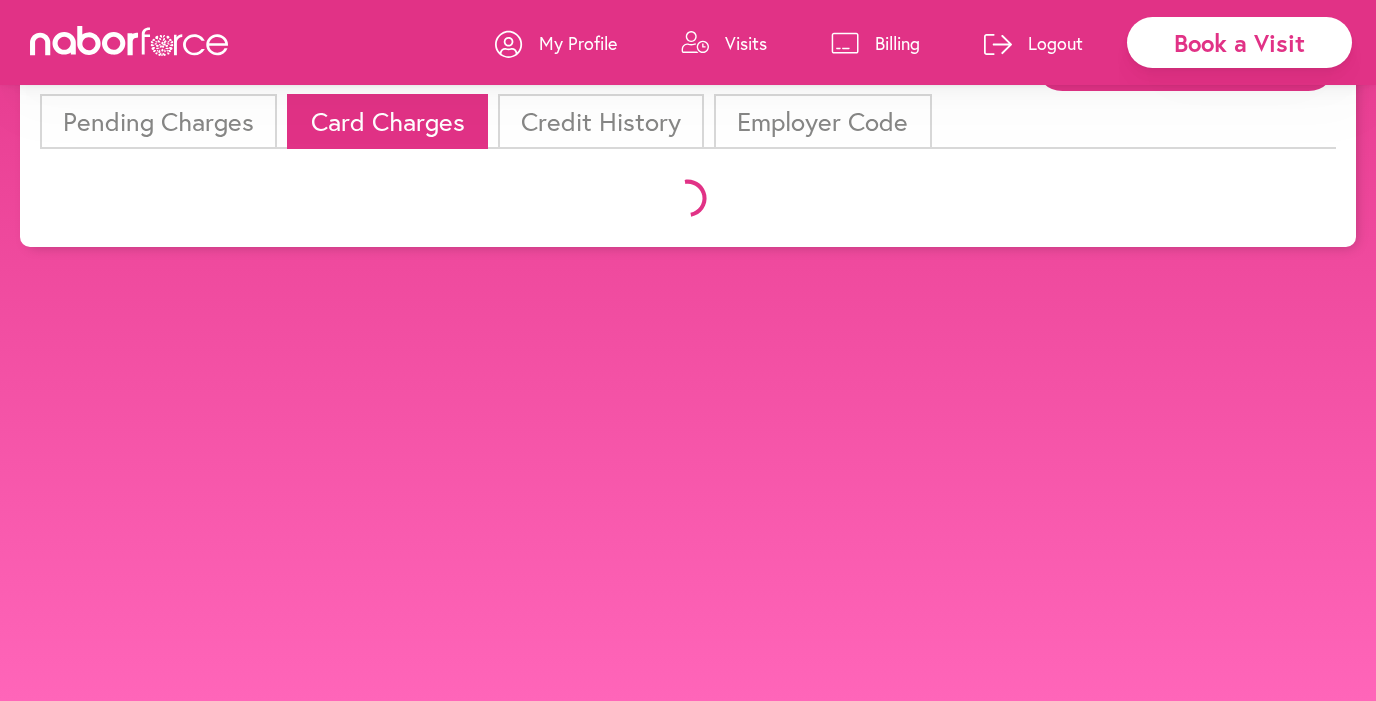 scroll, scrollTop: 0, scrollLeft: 0, axis: both 